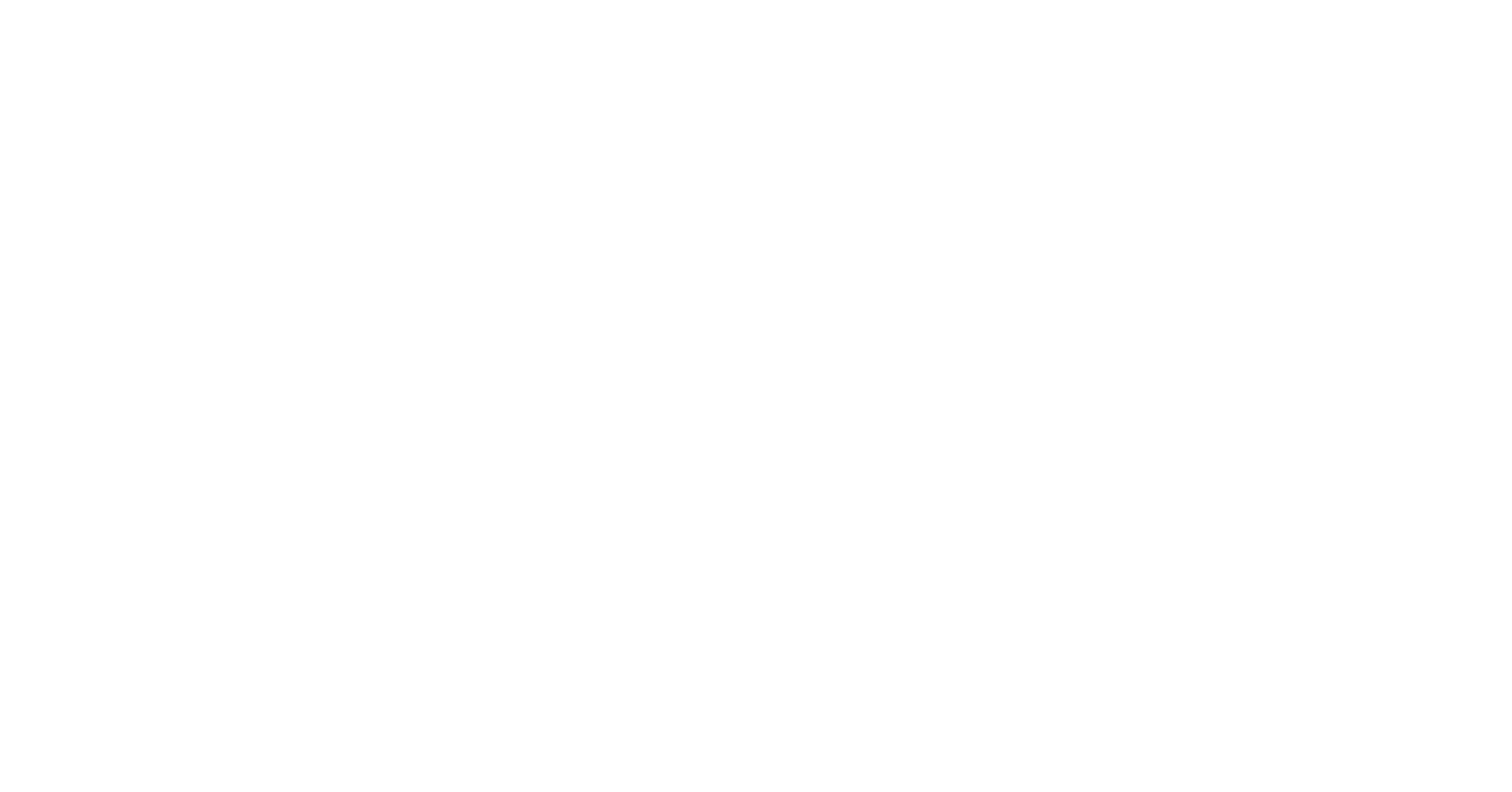 scroll, scrollTop: 0, scrollLeft: 0, axis: both 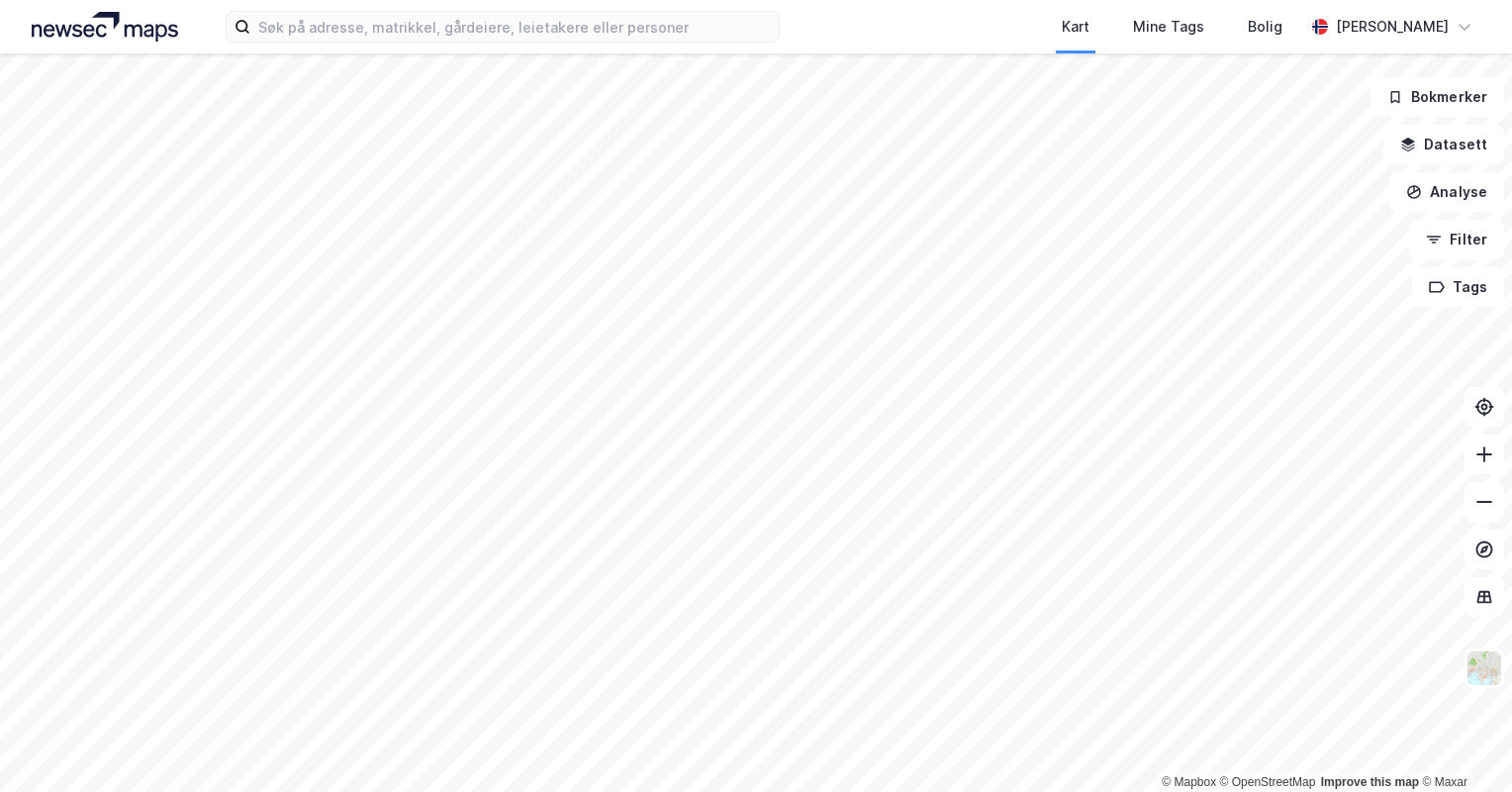 click on "Kart Mine Tags Bolig [PERSON_NAME]" at bounding box center (756, 27) 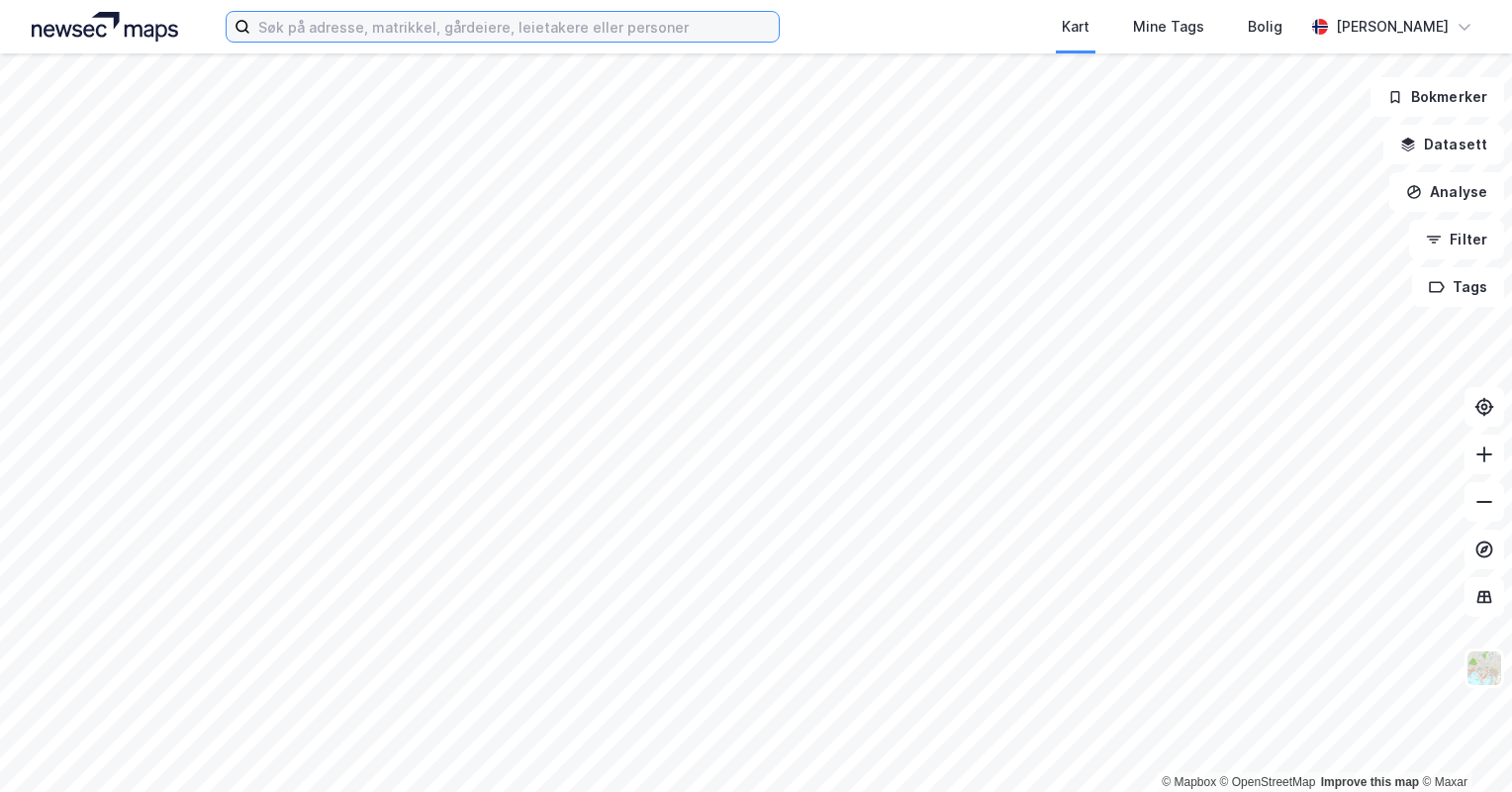 click at bounding box center [515, 27] 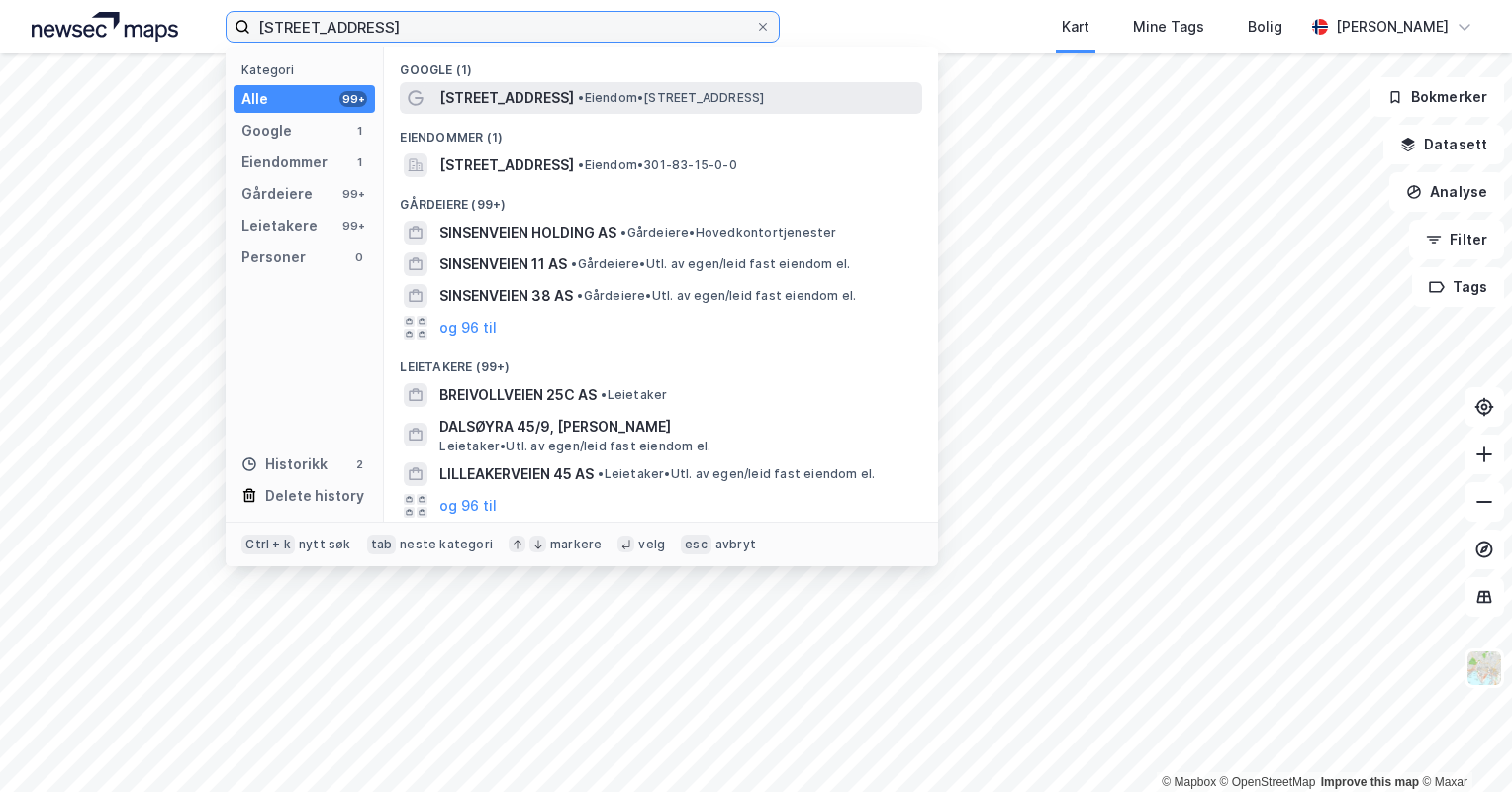 type on "[STREET_ADDRESS]" 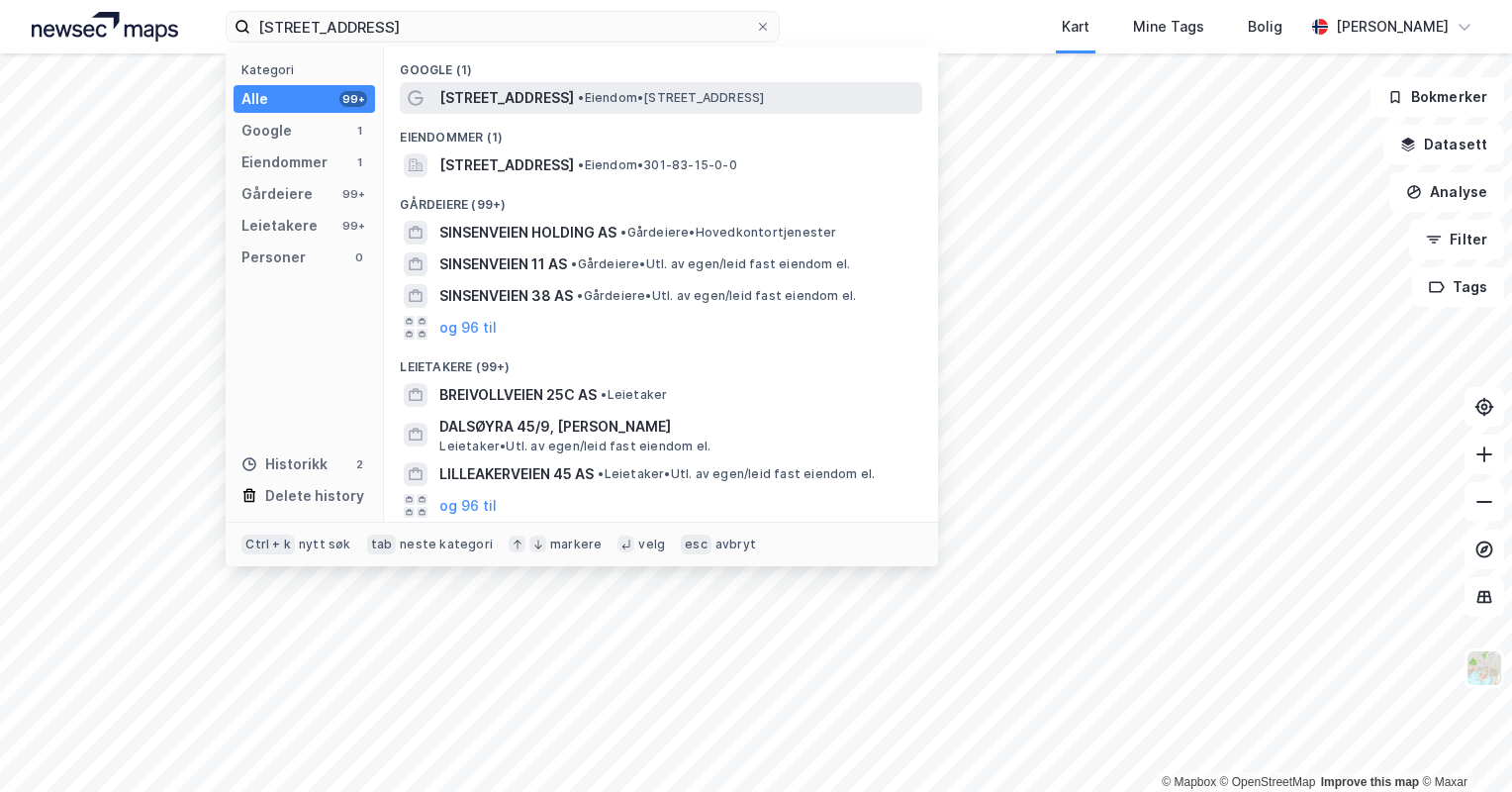 click on "•  Eiendom  •  [STREET_ADDRESS]" at bounding box center (671, 98) 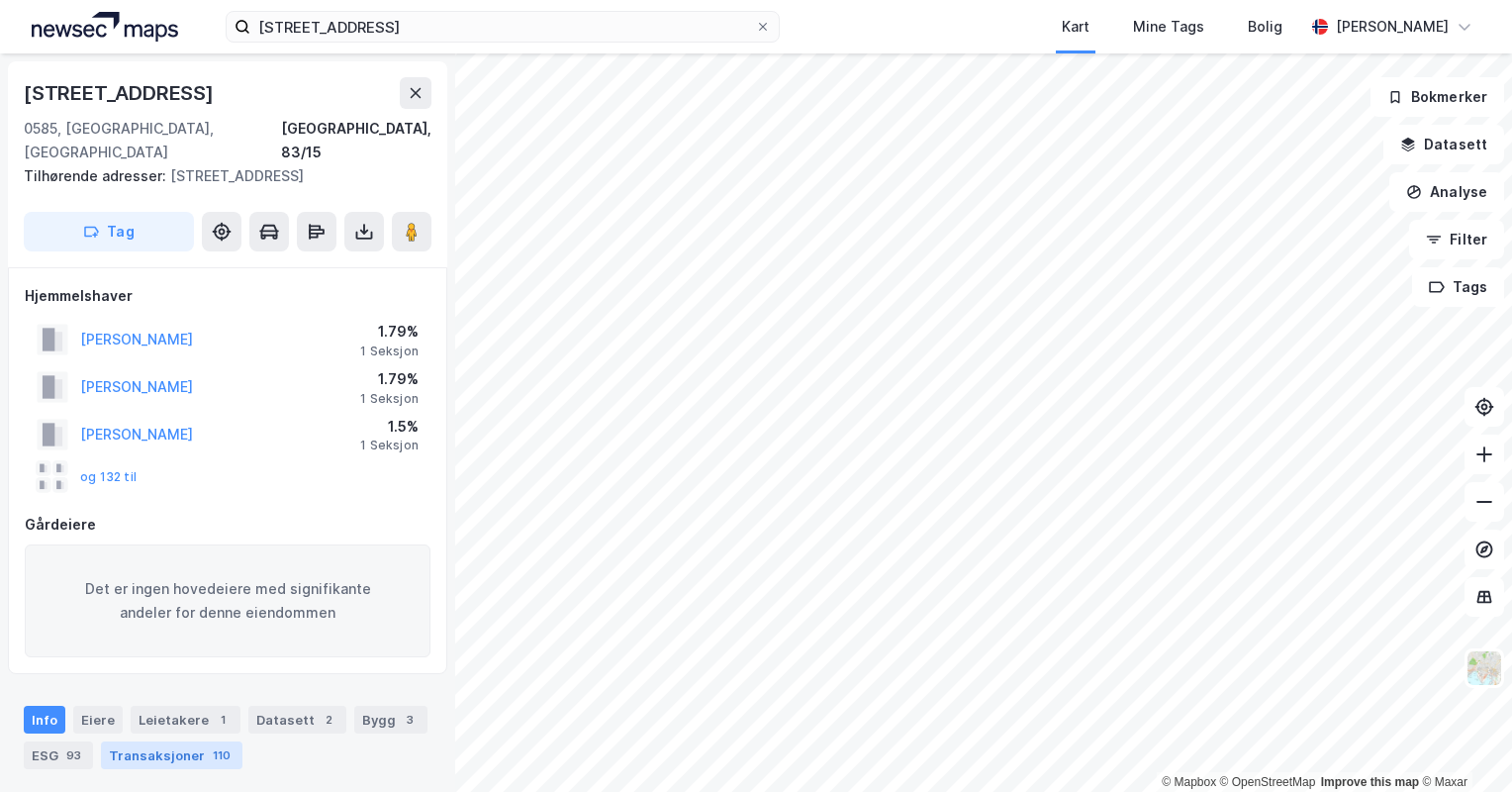 click on "Transaksjoner 110" at bounding box center (171, 755) 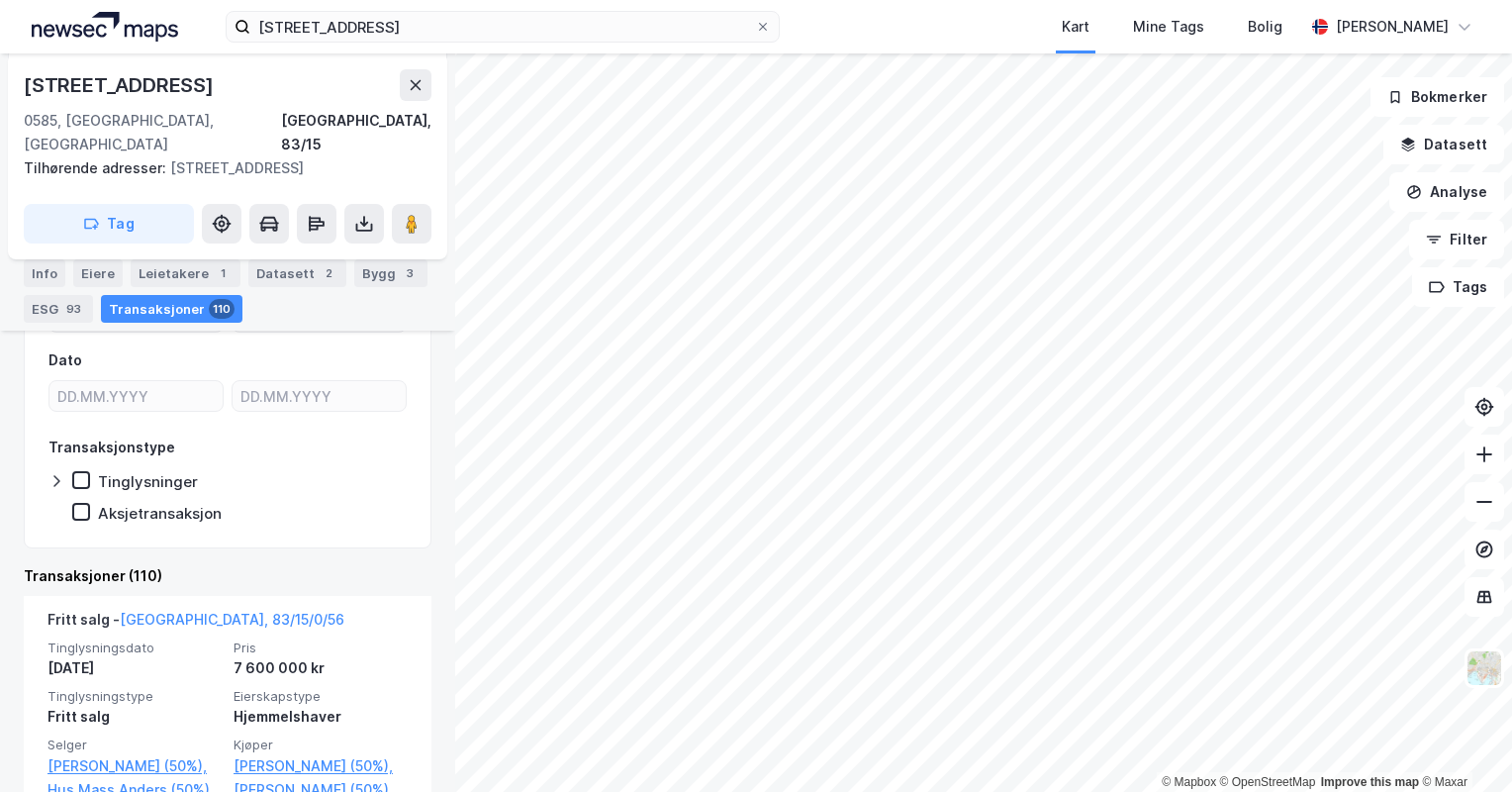 scroll, scrollTop: 742, scrollLeft: 0, axis: vertical 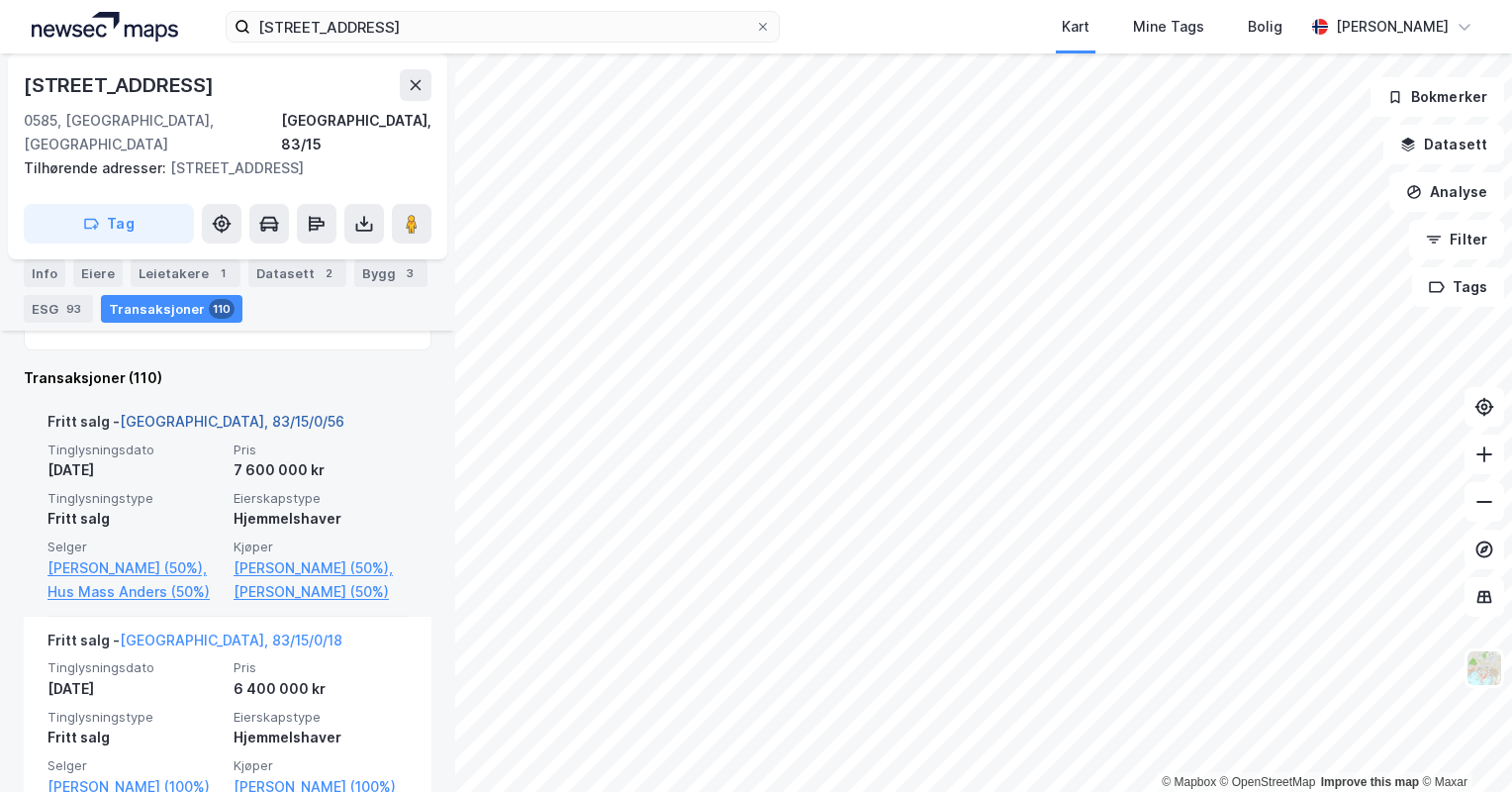 click on "[GEOGRAPHIC_DATA], 83/15/0/56" at bounding box center (232, 421) 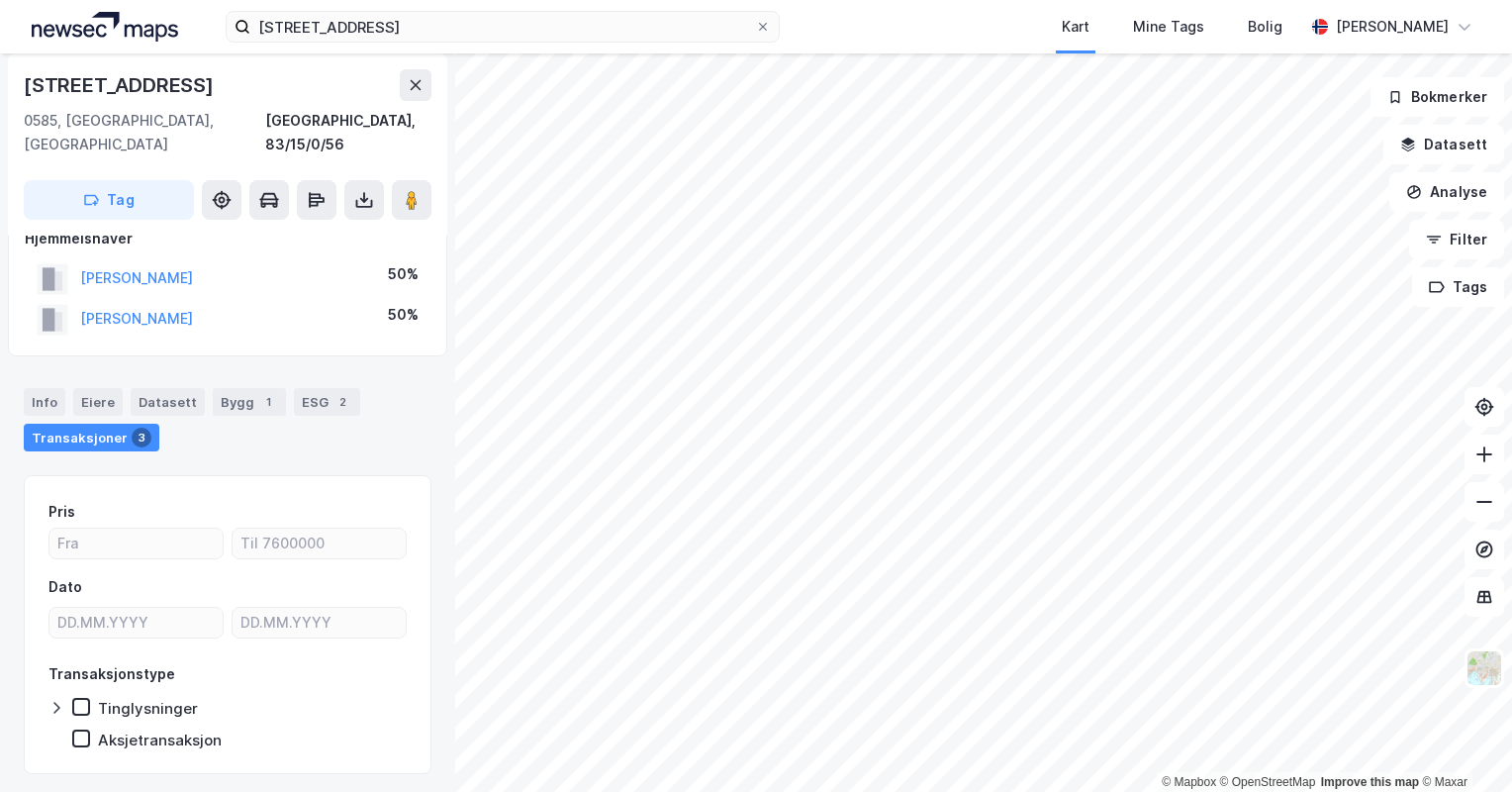 scroll, scrollTop: 36, scrollLeft: 0, axis: vertical 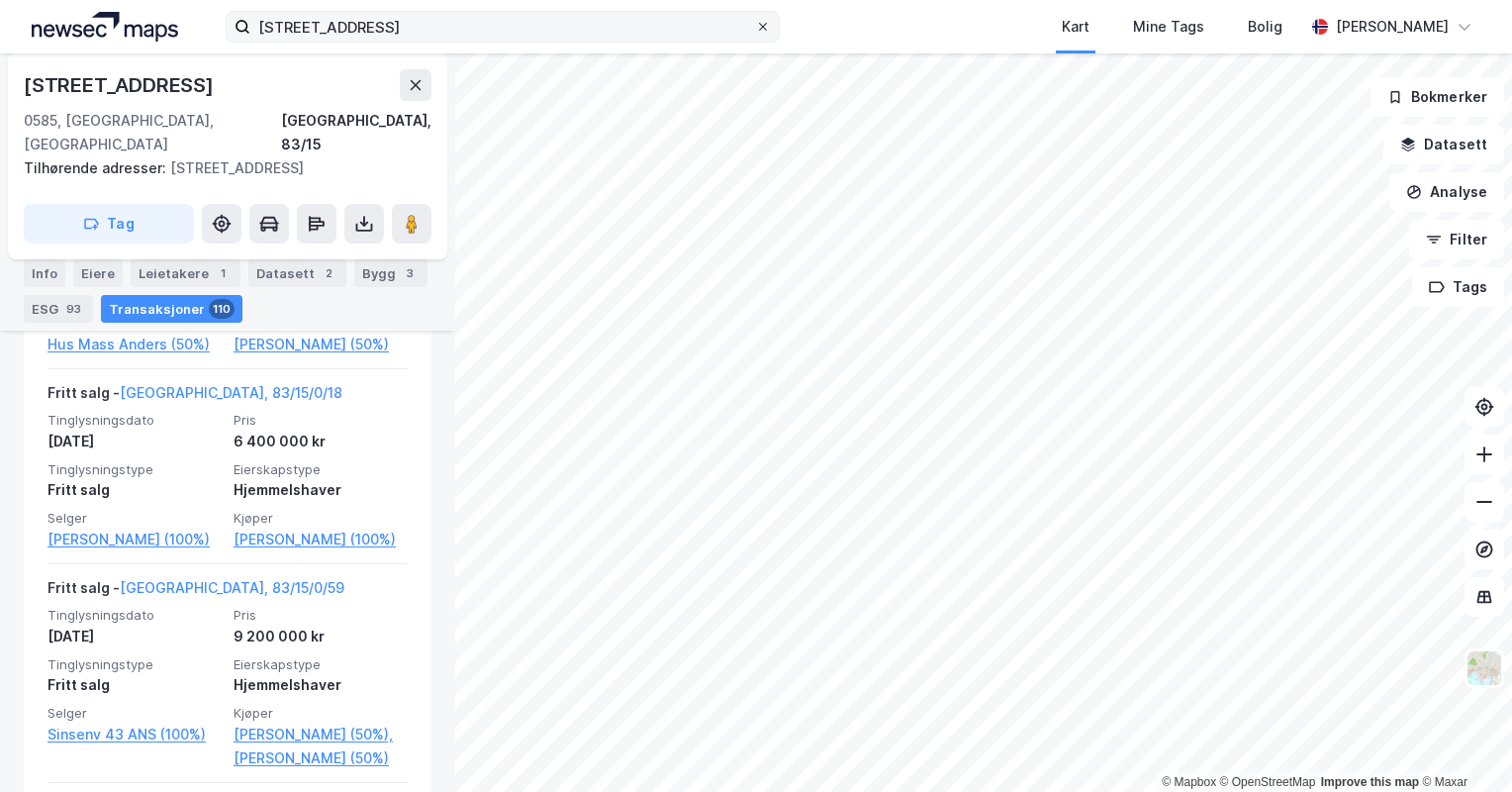 click 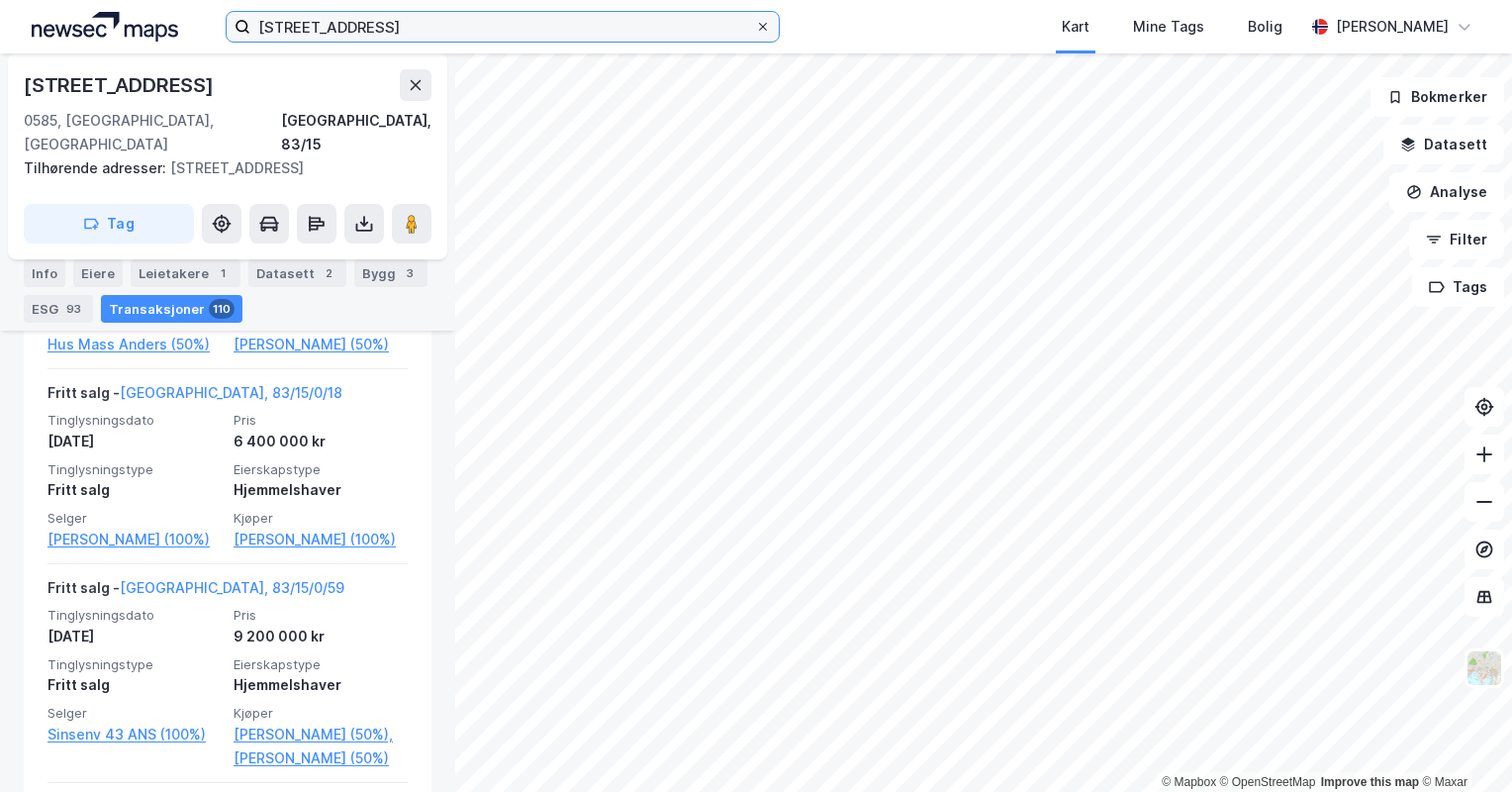 click on "[STREET_ADDRESS]" at bounding box center [503, 27] 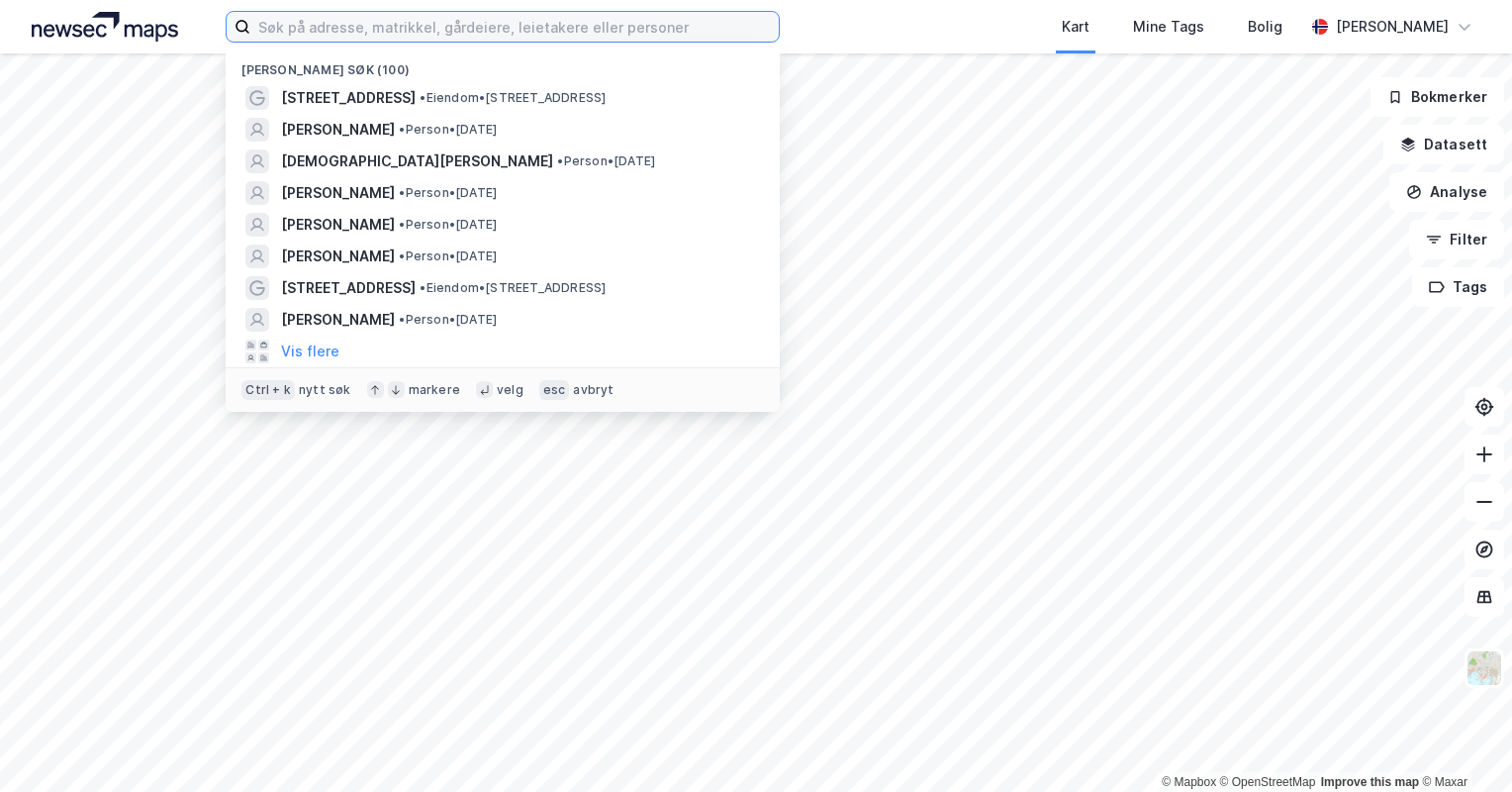 click at bounding box center [515, 27] 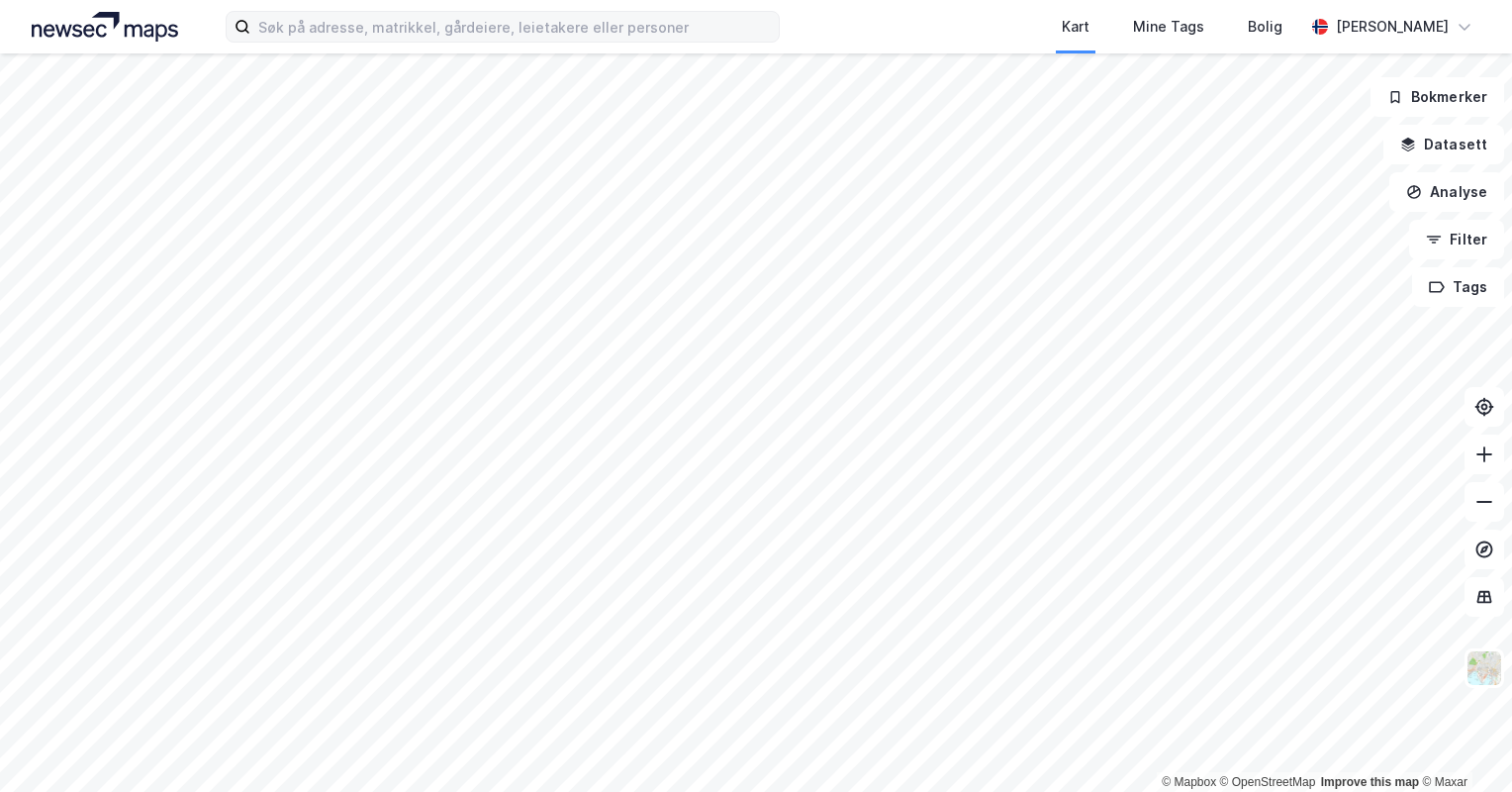 click on "Kart Mine Tags Bolig [PERSON_NAME] © Mapbox   © OpenStreetMap   Improve this map   © Maxar Bokmerker Datasett Analyse Filter Tags" at bounding box center (756, 396) 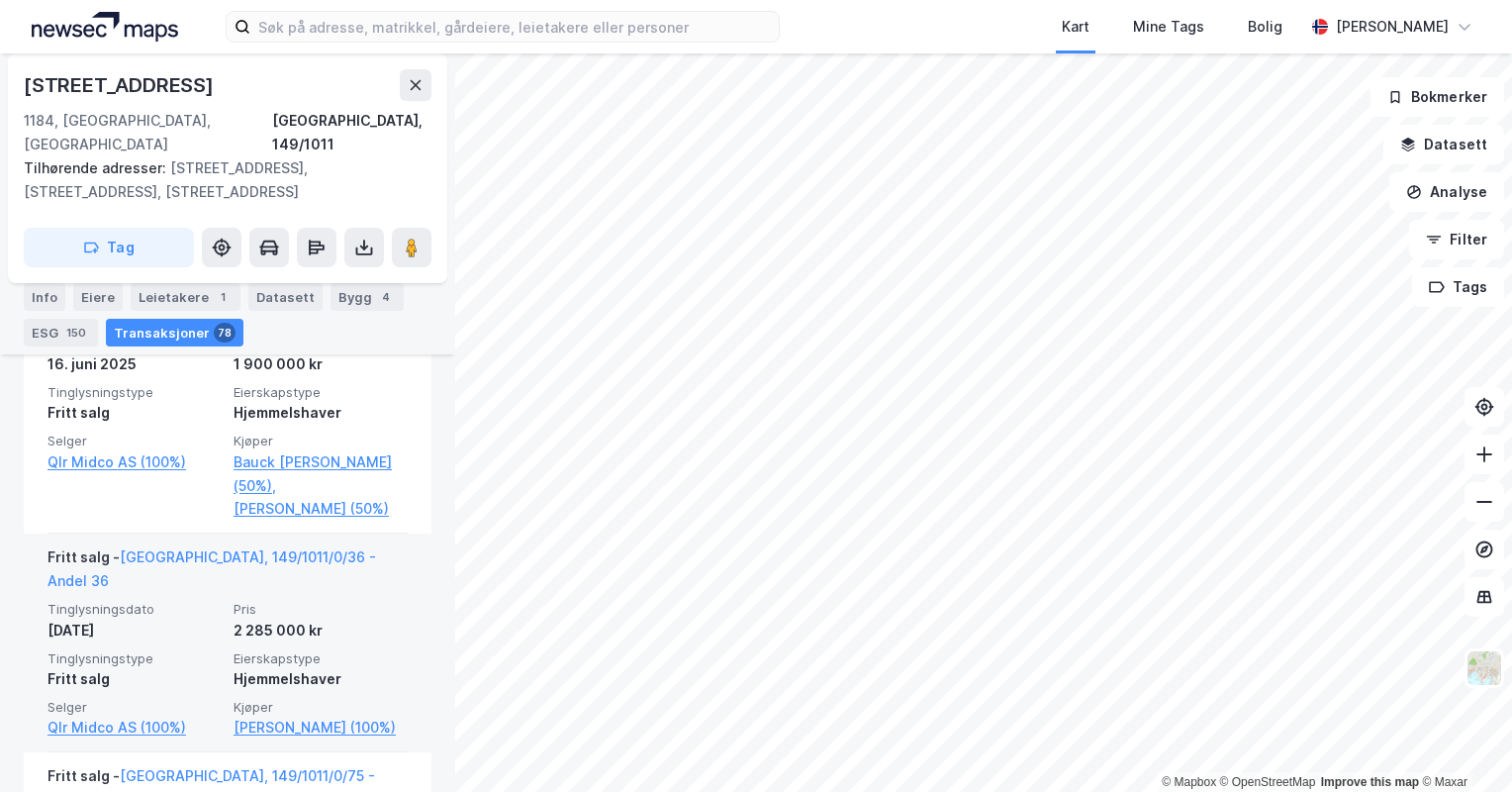 scroll, scrollTop: 899, scrollLeft: 0, axis: vertical 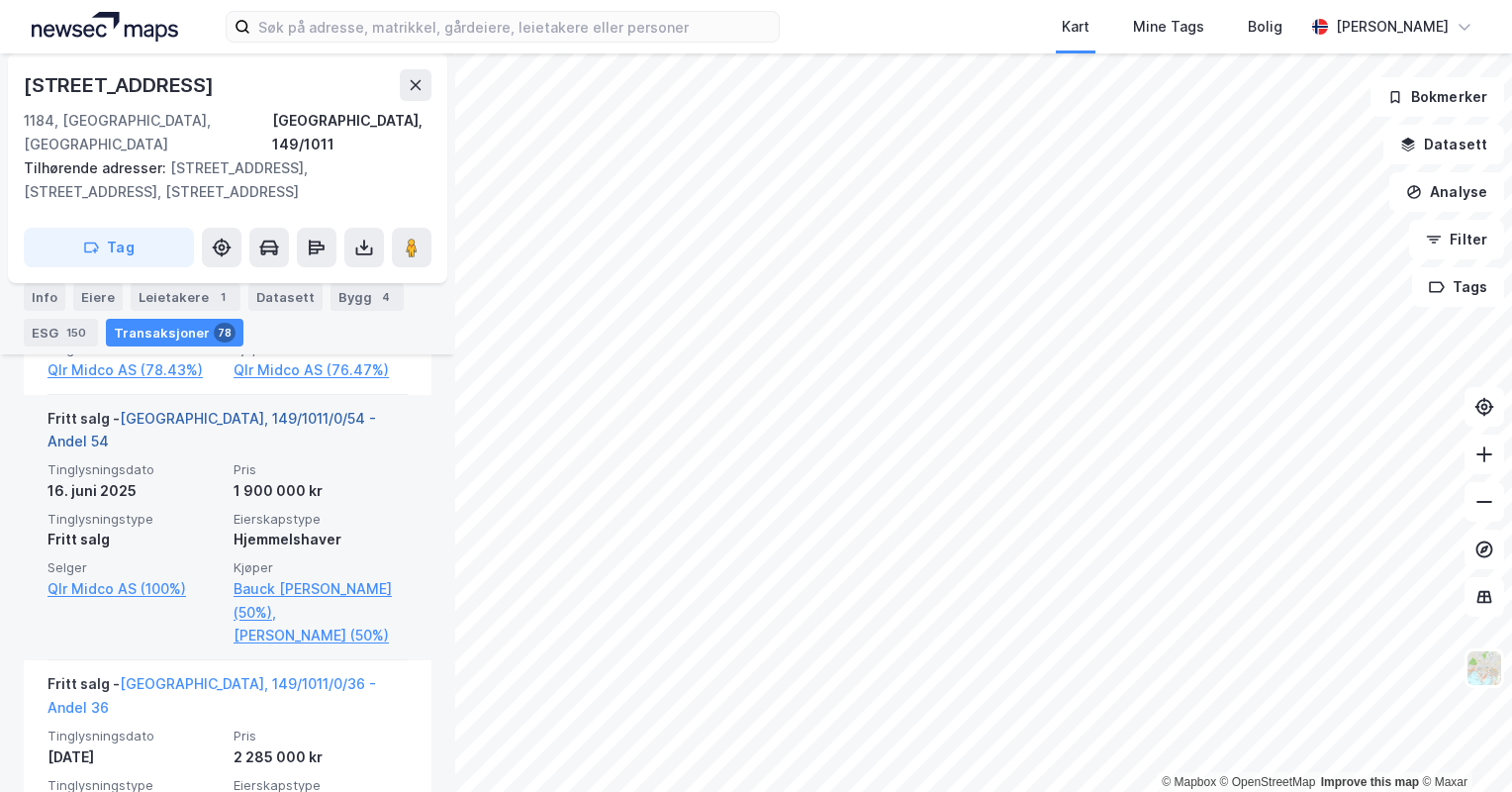 click on "[GEOGRAPHIC_DATA], 149/1011/0/54 - Andel 54" at bounding box center [212, 430] 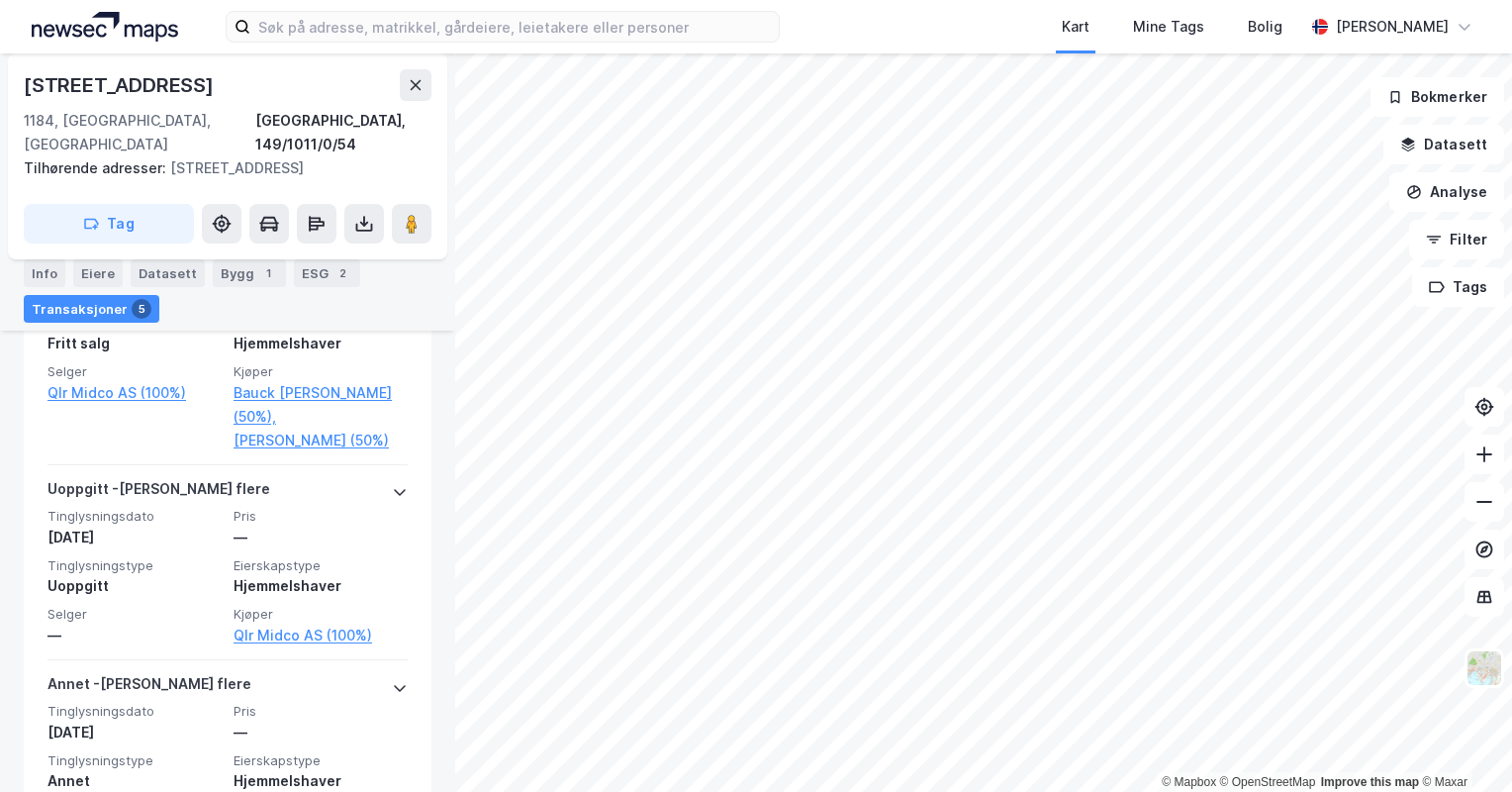 scroll, scrollTop: 605, scrollLeft: 0, axis: vertical 